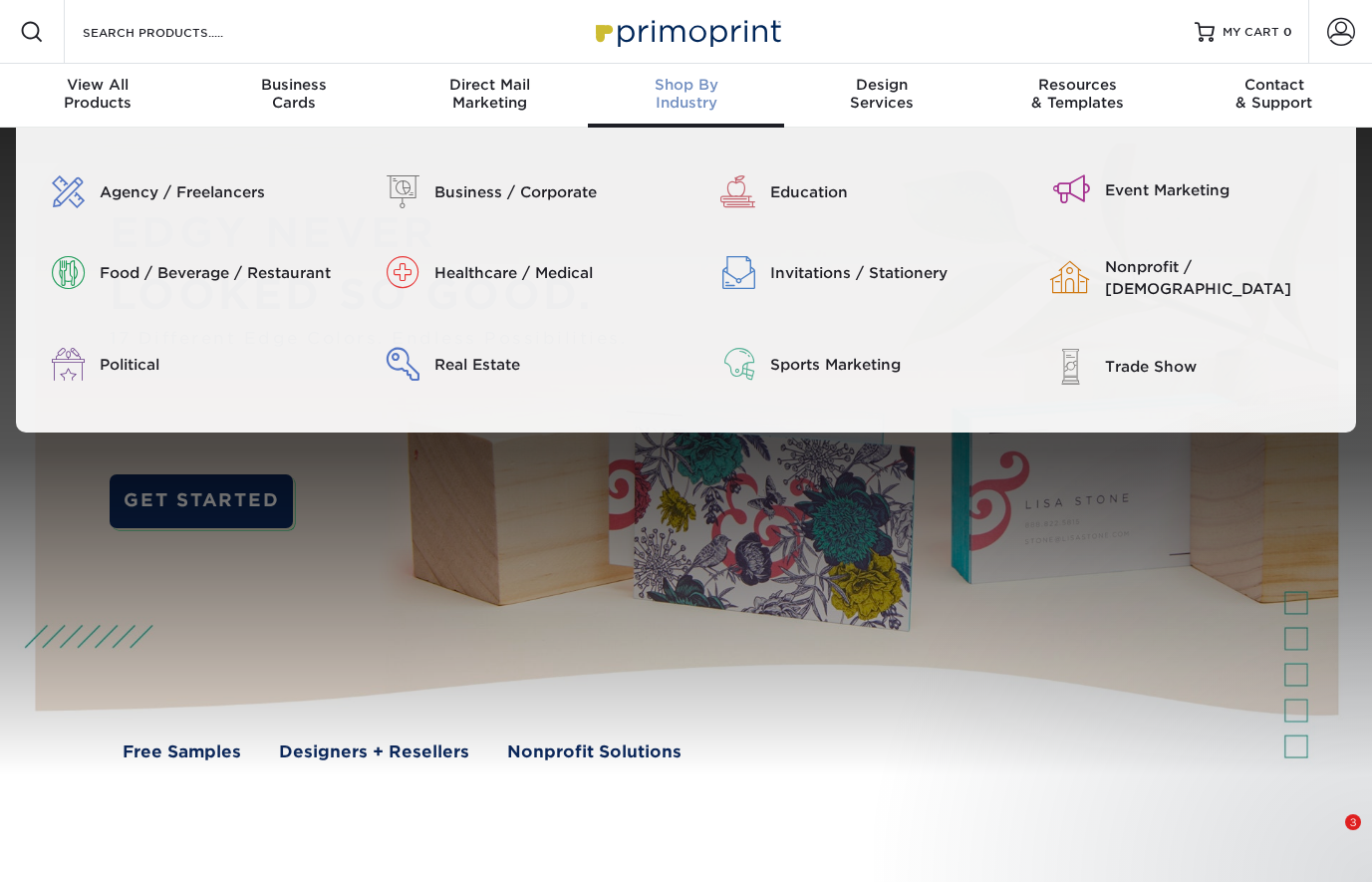 scroll, scrollTop: 0, scrollLeft: 0, axis: both 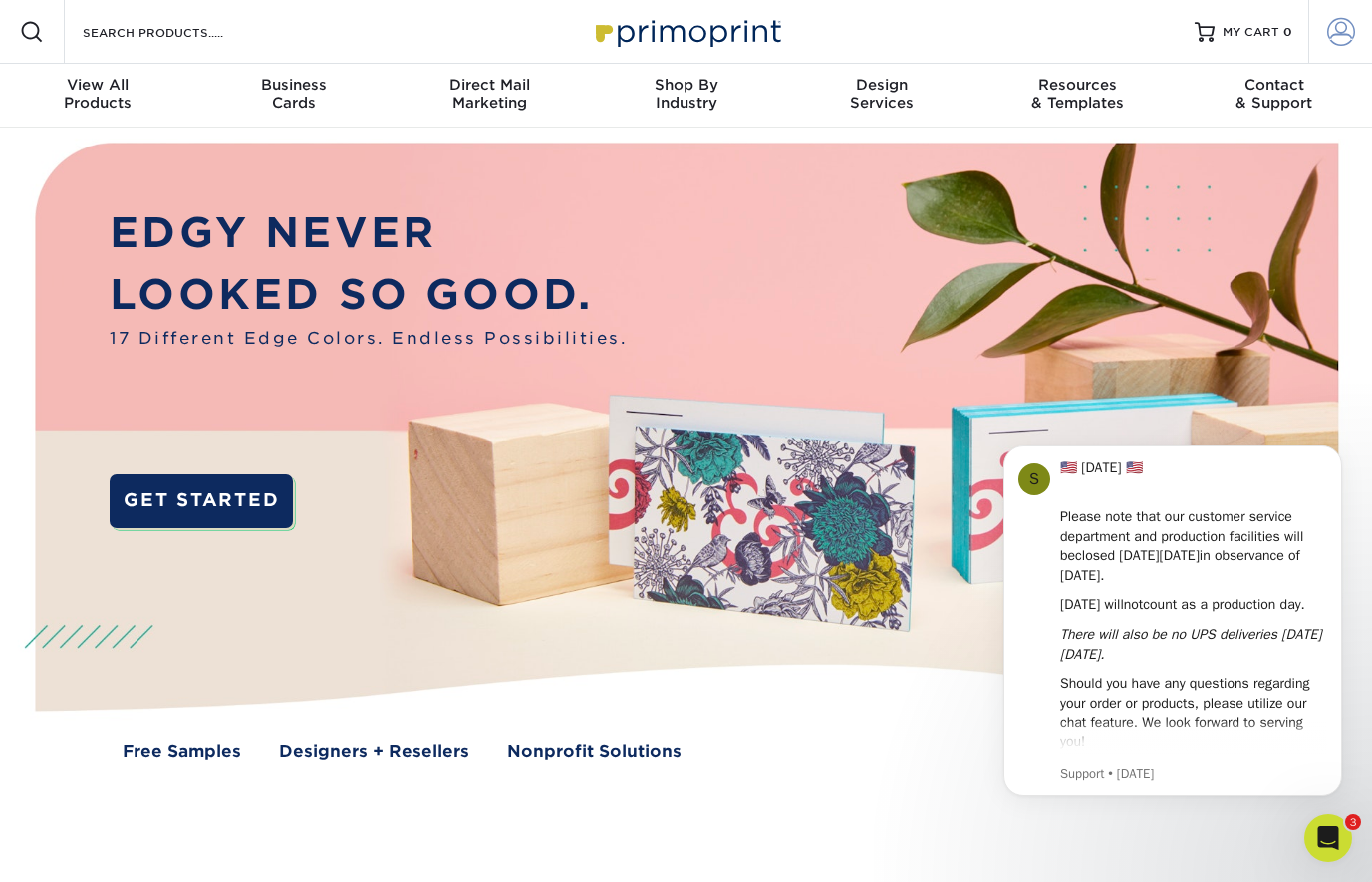 click at bounding box center (1341, 32) 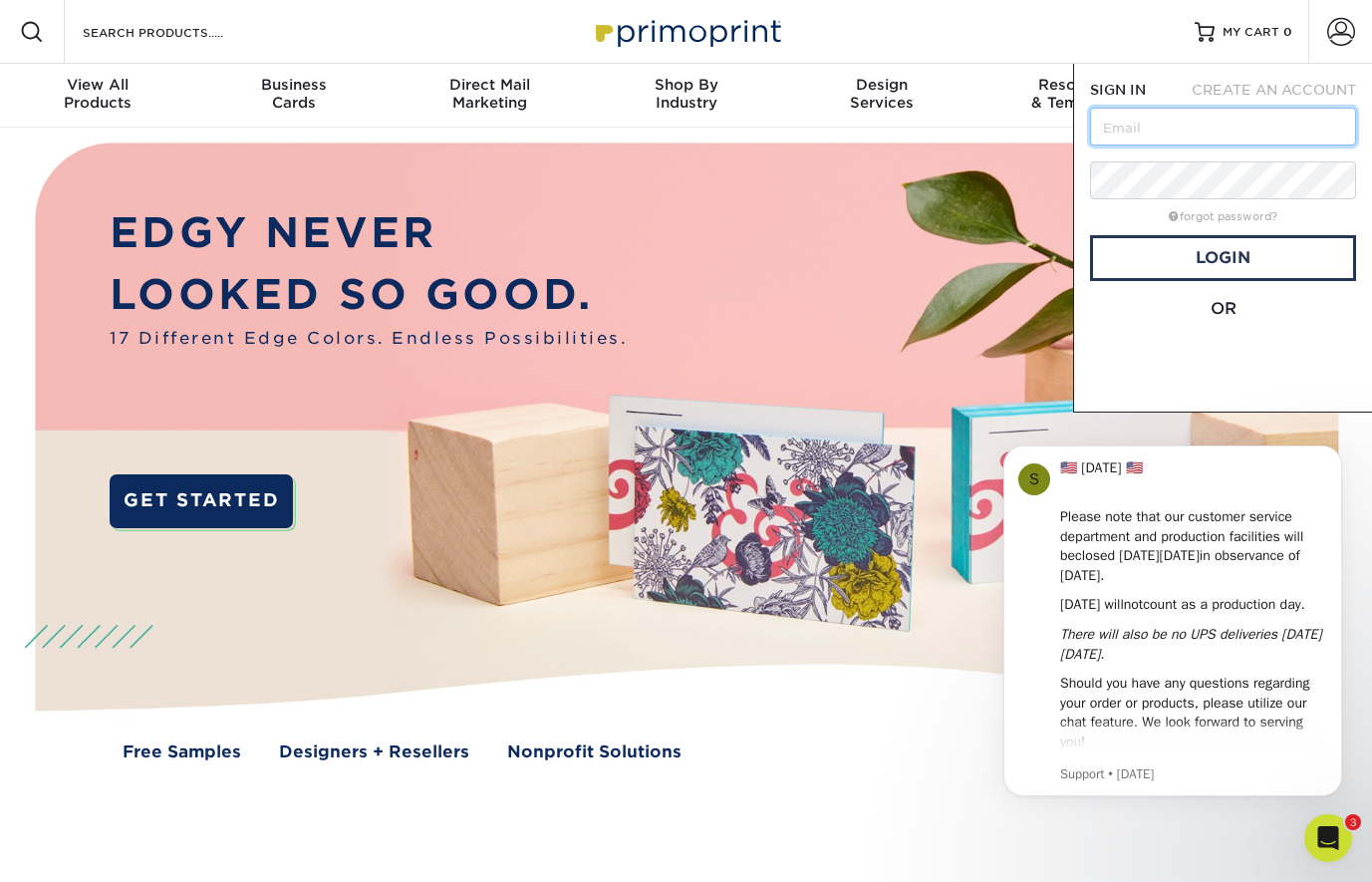 type on "[EMAIL_ADDRESS][DOMAIN_NAME]" 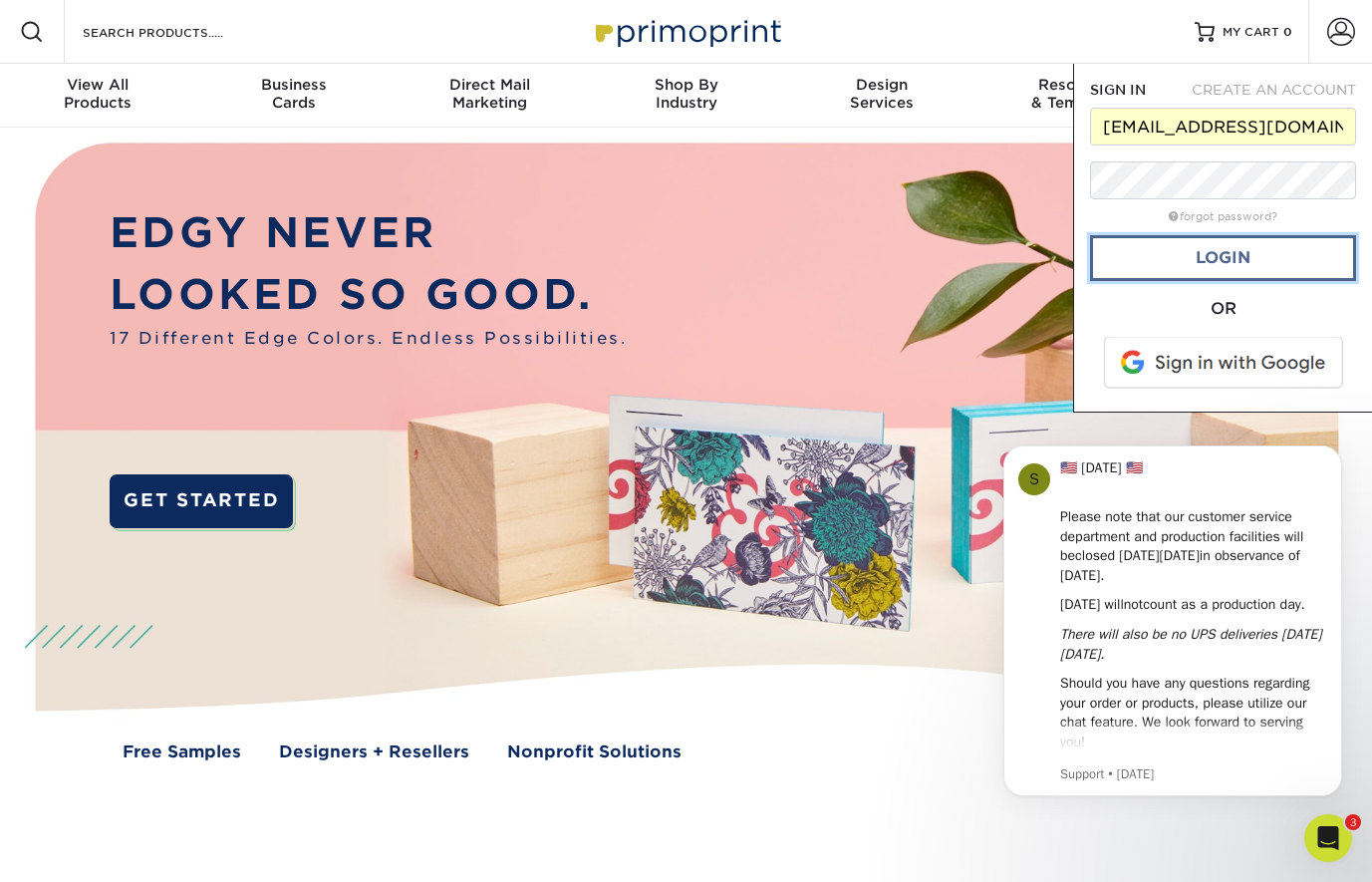 click on "Login" at bounding box center (1223, 258) 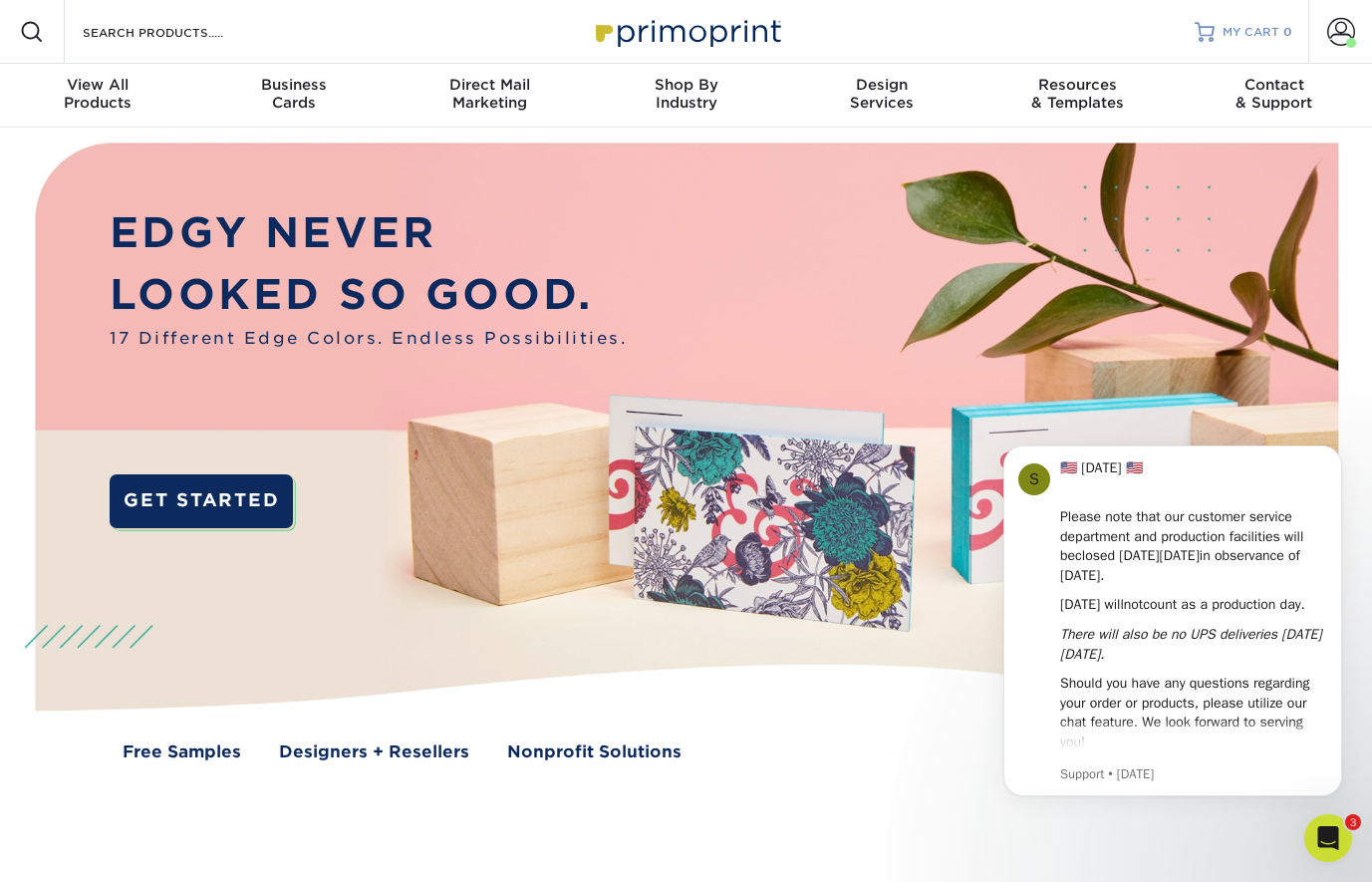 click on "MY CART" at bounding box center [1250, 32] 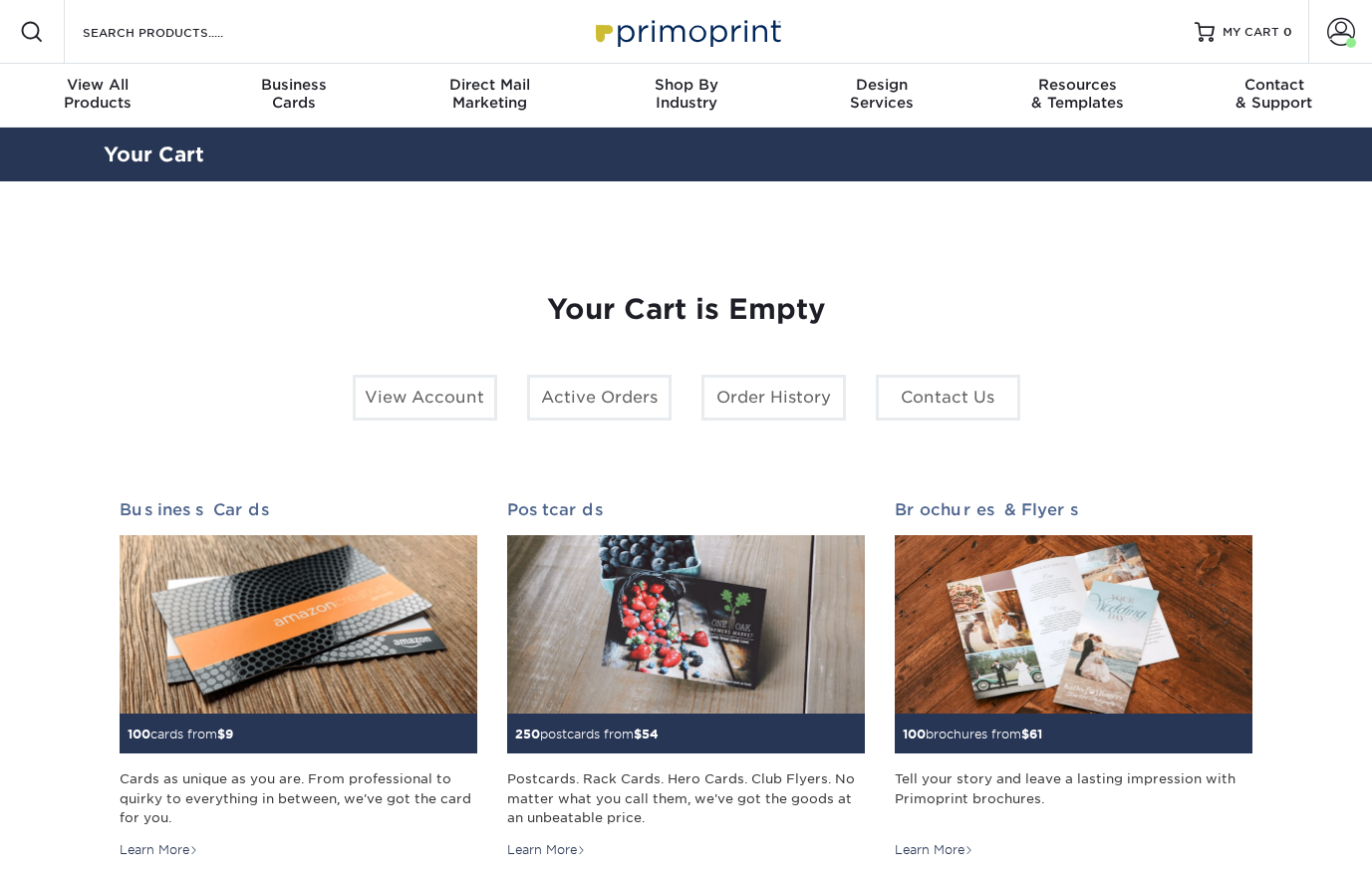 scroll, scrollTop: 0, scrollLeft: 0, axis: both 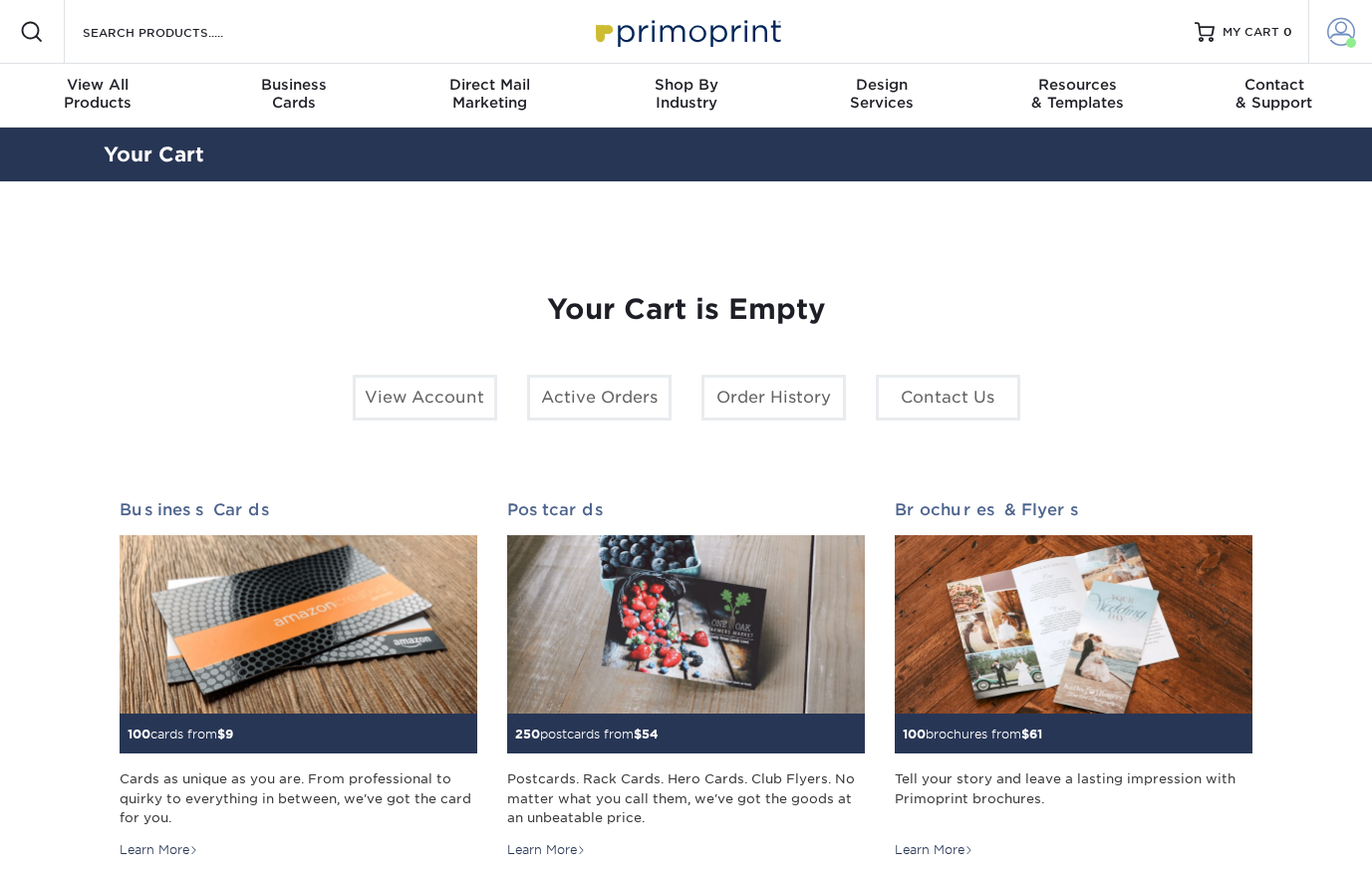 click at bounding box center [1341, 32] 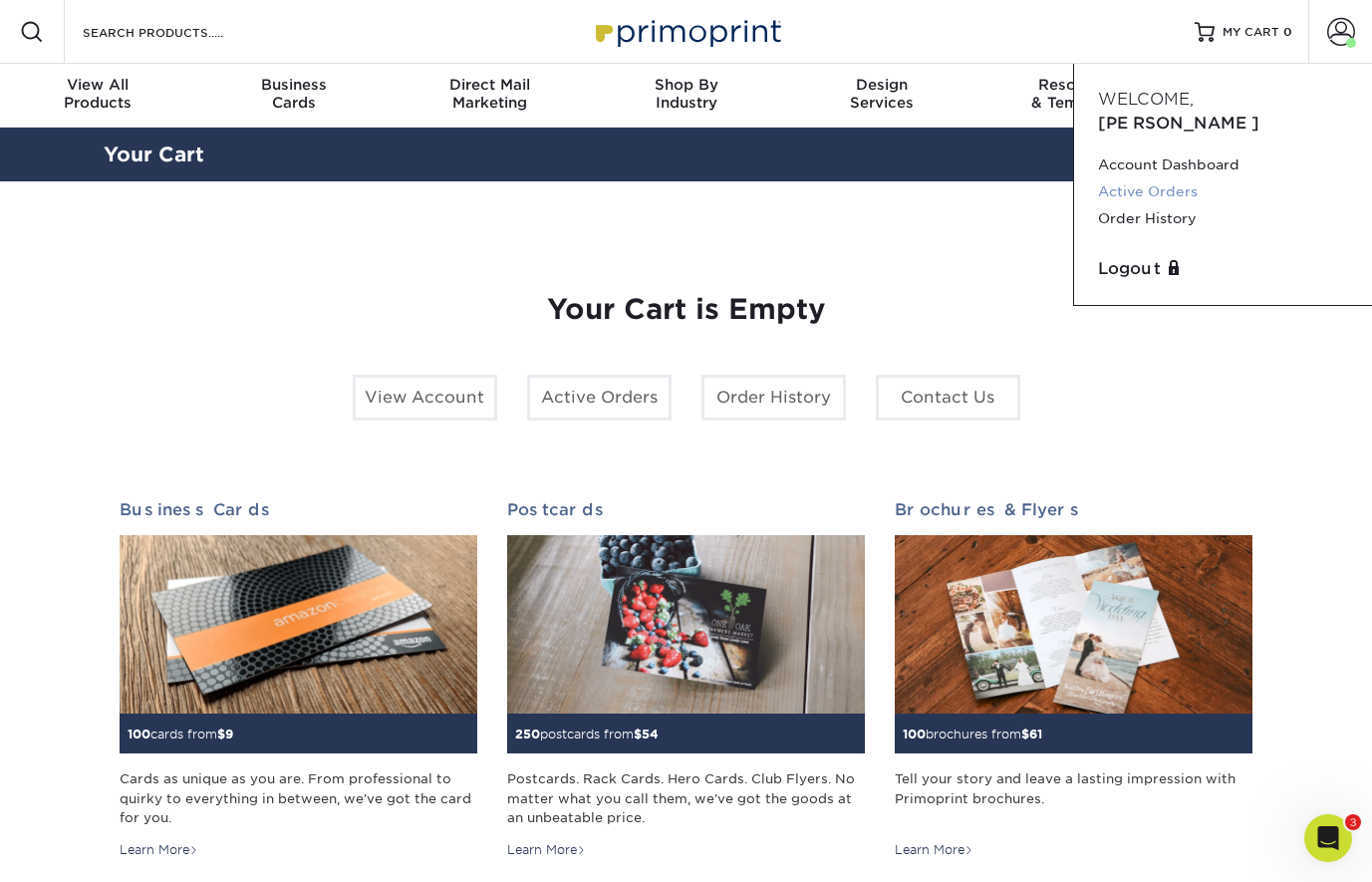 scroll, scrollTop: 0, scrollLeft: 0, axis: both 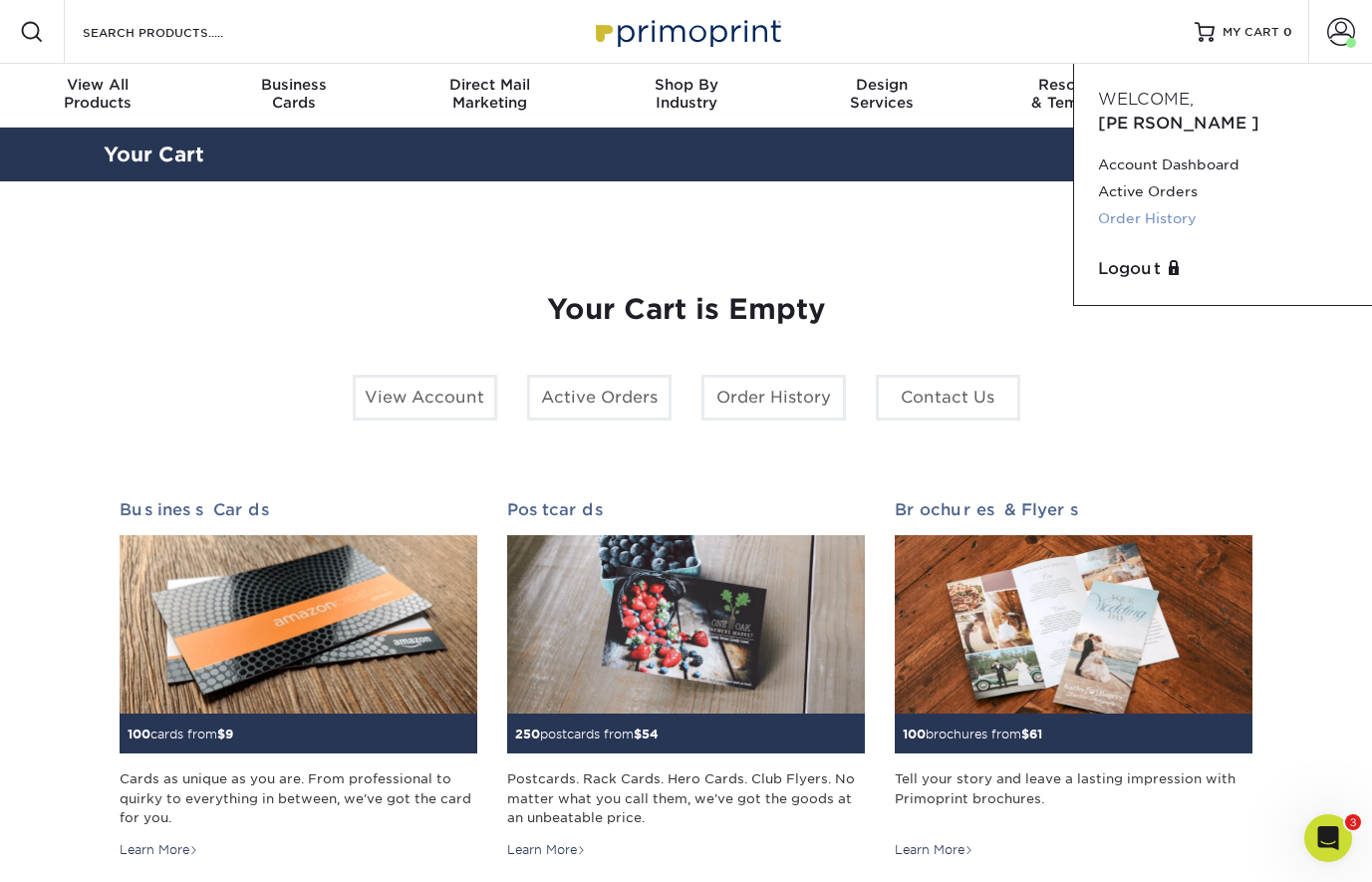 click on "Order History" at bounding box center (1223, 218) 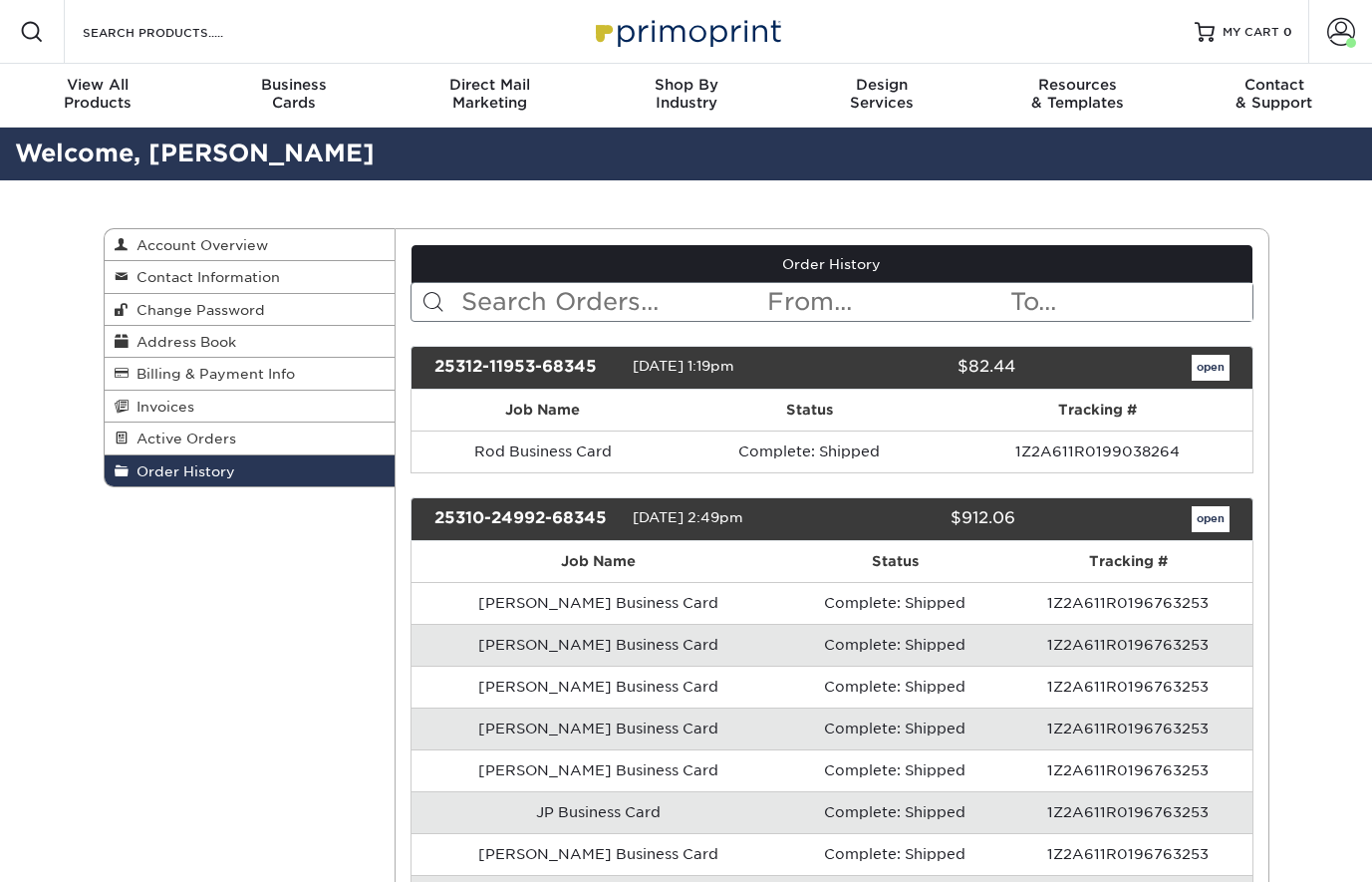 scroll, scrollTop: 0, scrollLeft: 0, axis: both 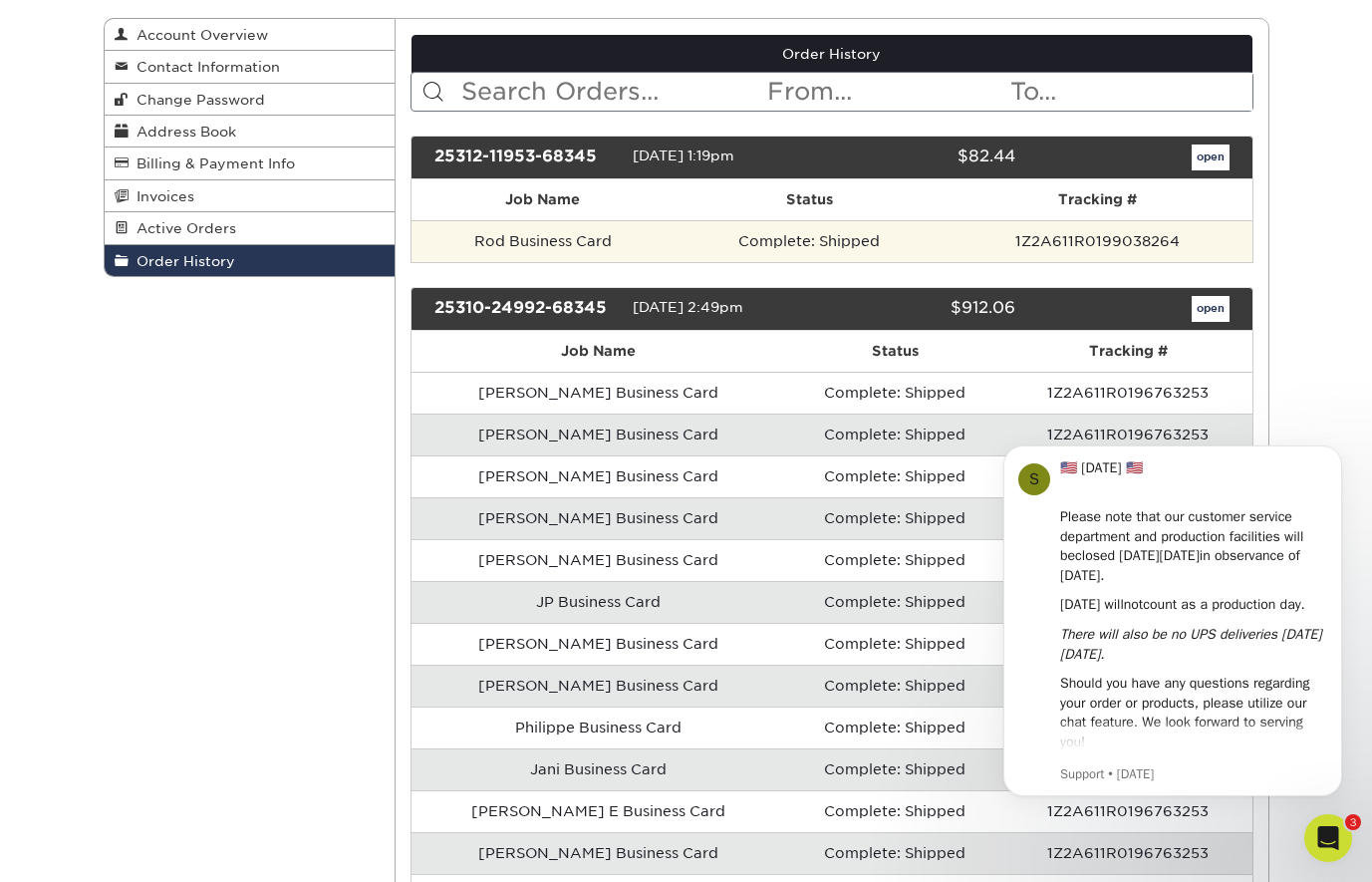 click on "Complete: Shipped" at bounding box center (809, 241) 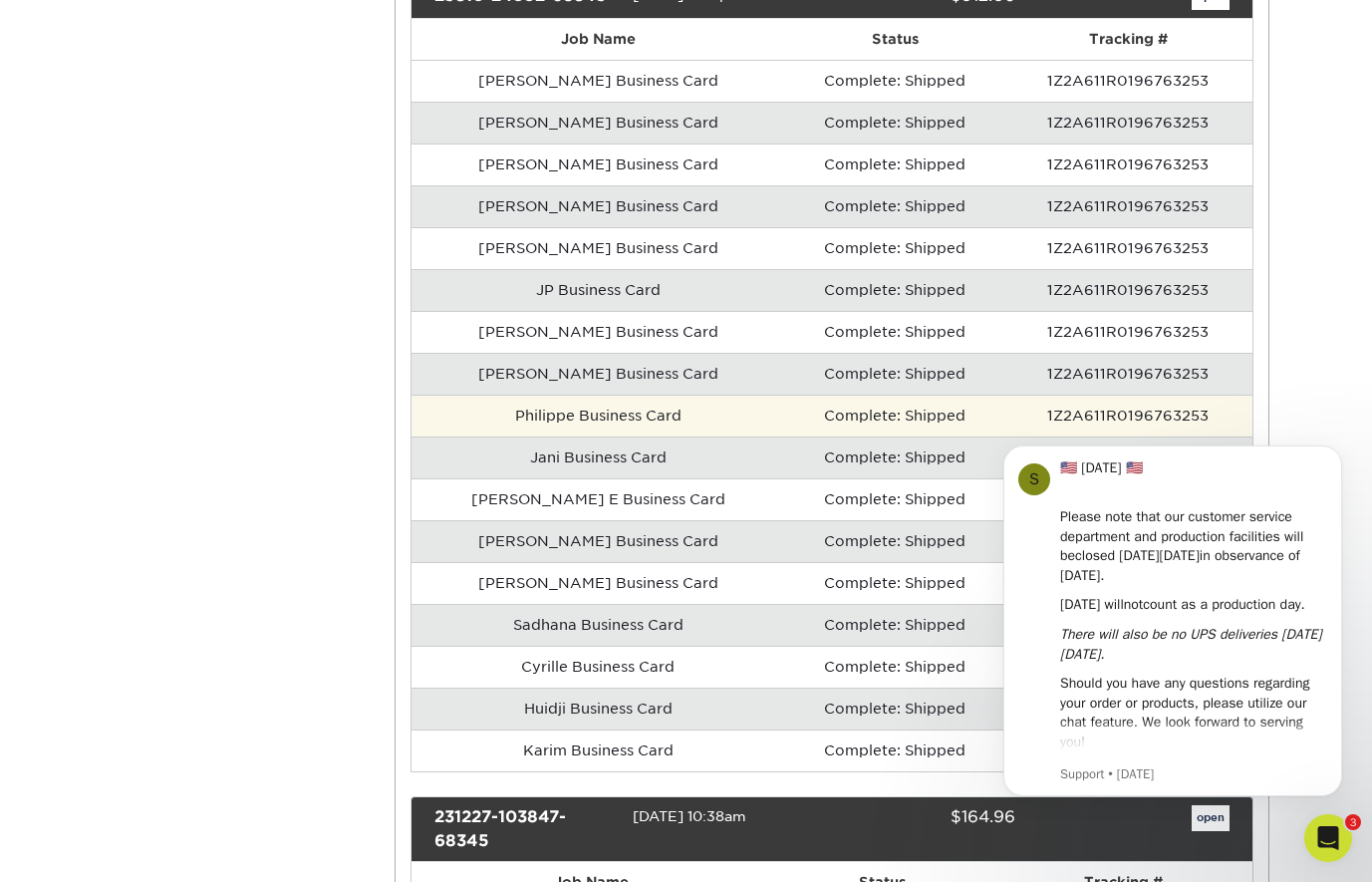 scroll, scrollTop: 533, scrollLeft: 0, axis: vertical 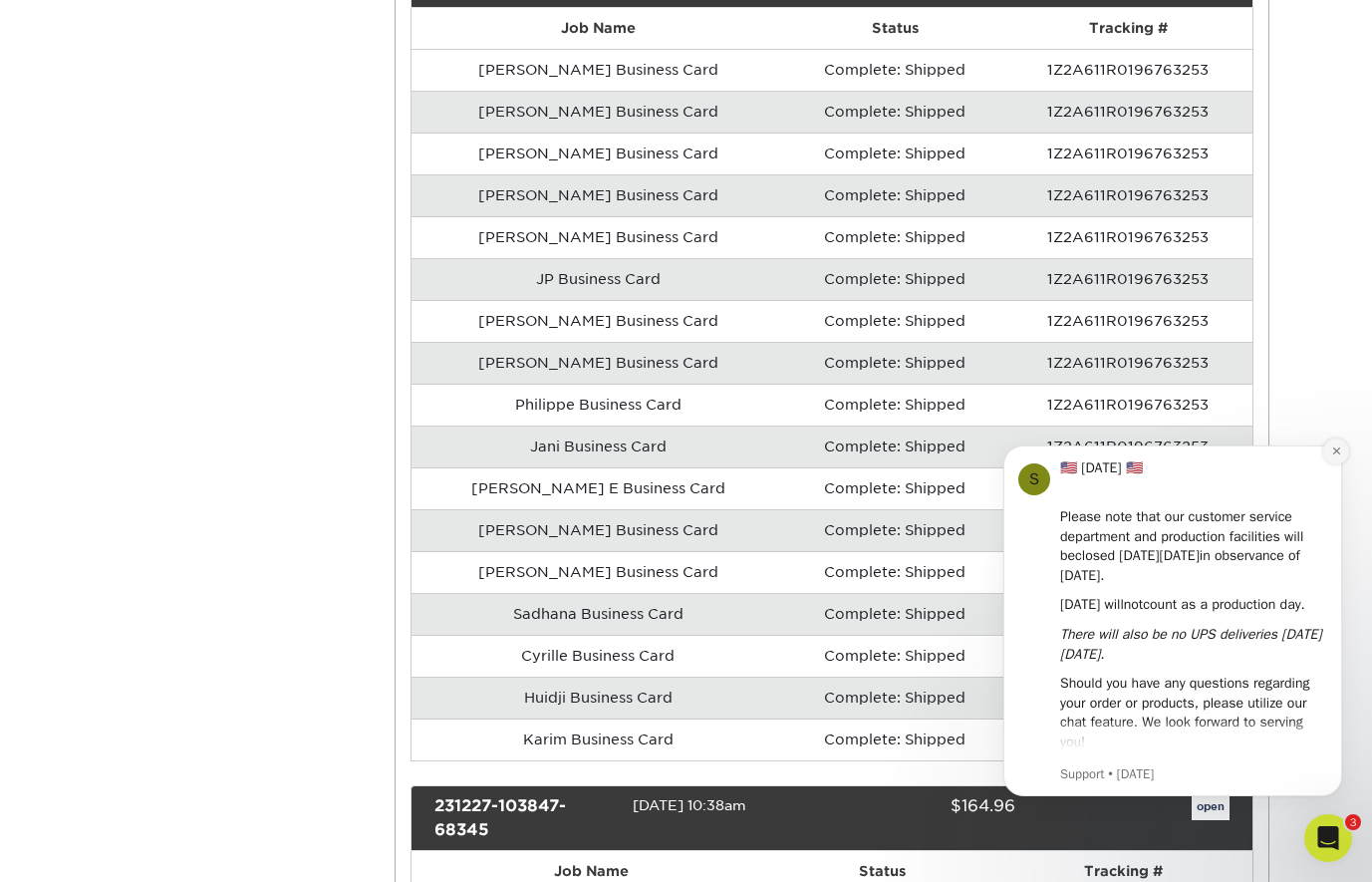 click at bounding box center [1336, 451] 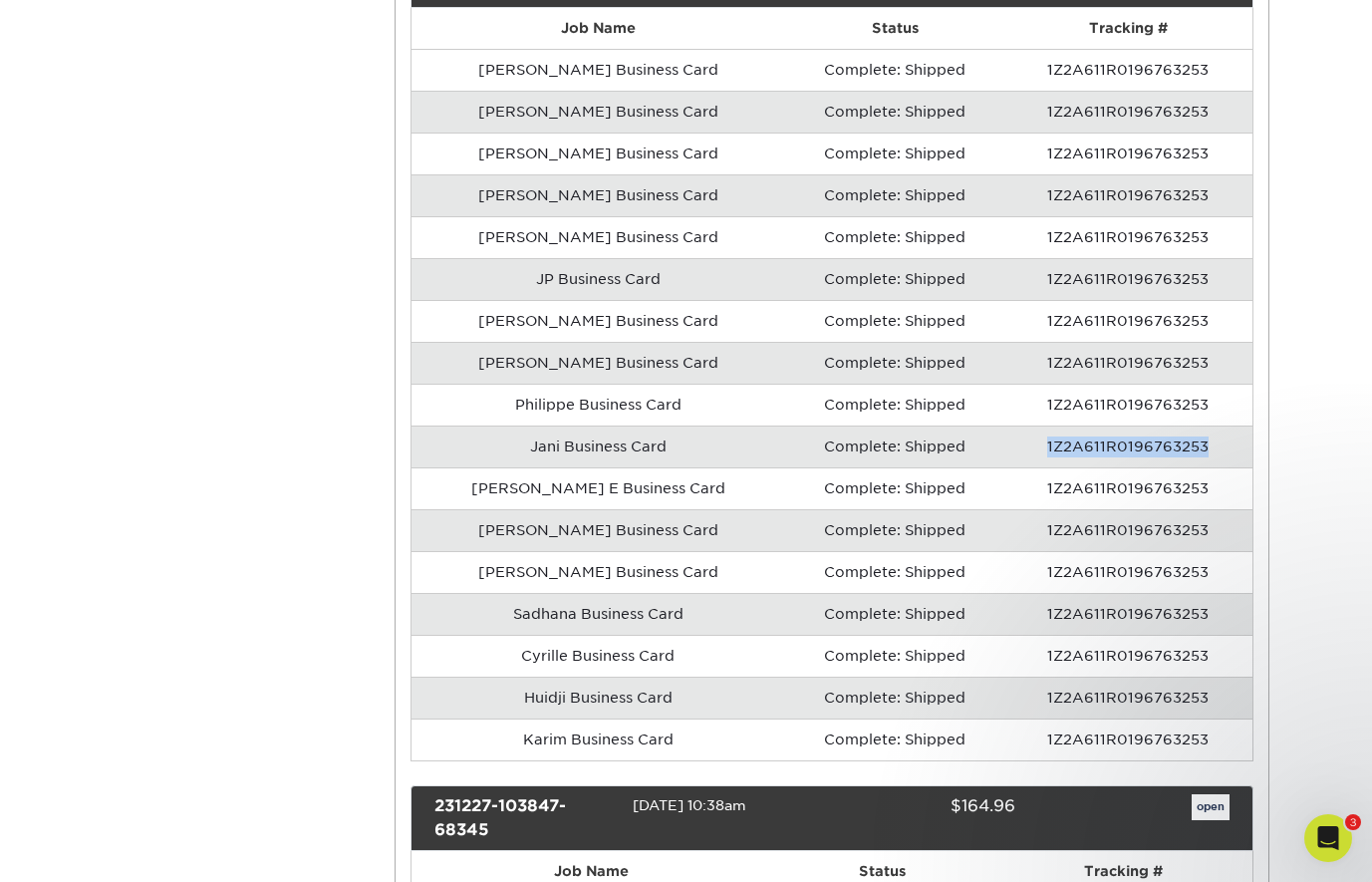 drag, startPoint x: 1028, startPoint y: 445, endPoint x: 1191, endPoint y: 450, distance: 163.07667 